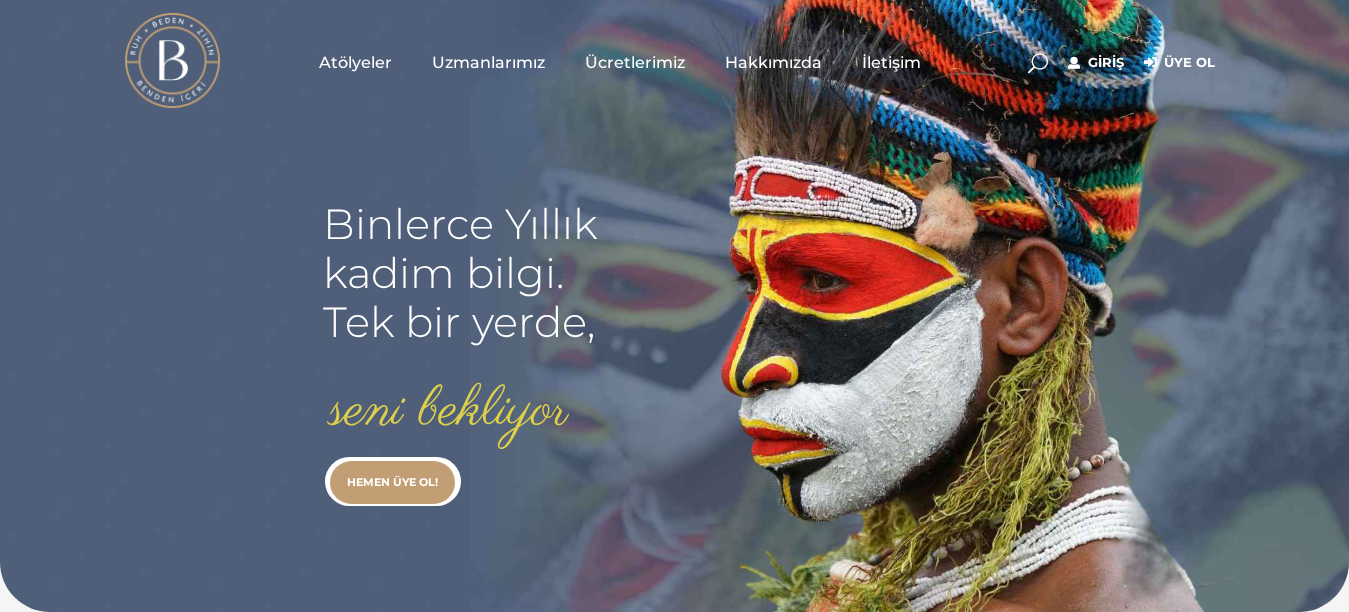 scroll, scrollTop: 0, scrollLeft: 0, axis: both 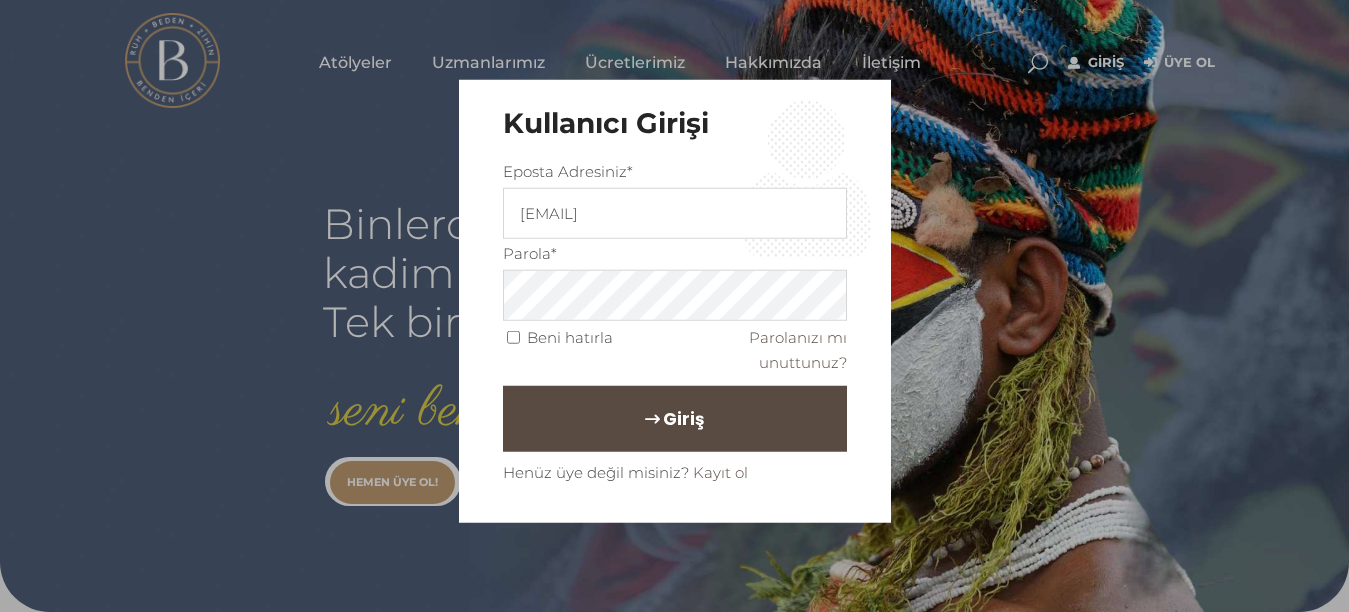 click on "Giriş" at bounding box center (683, 418) 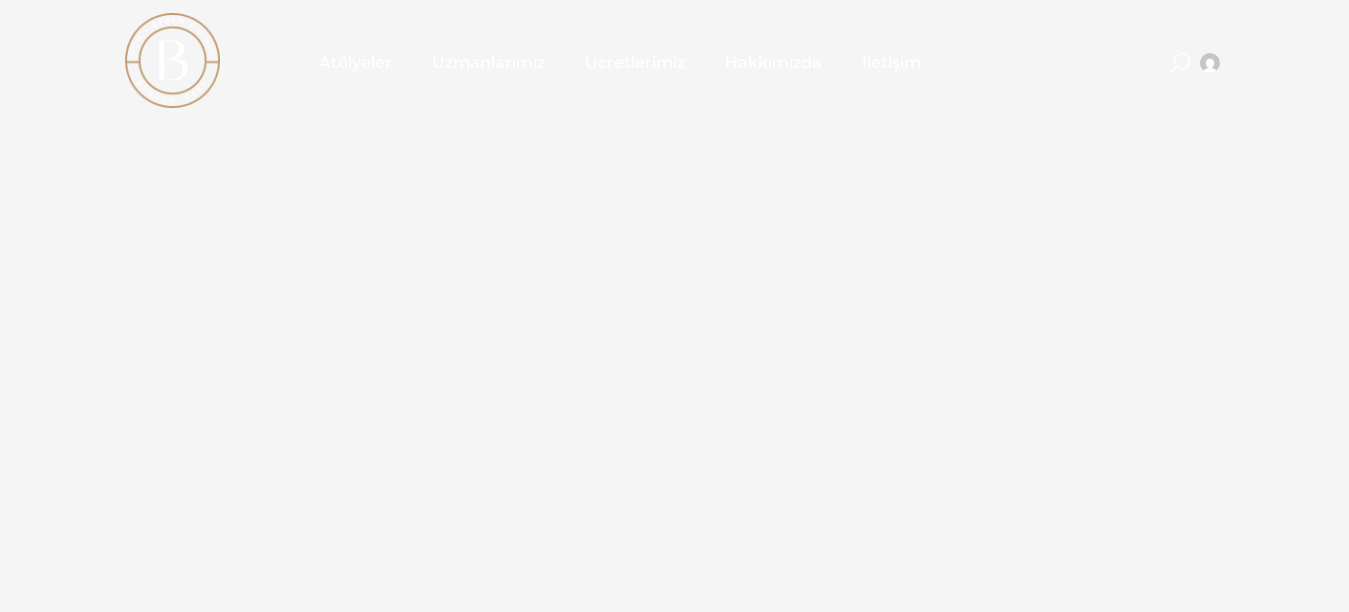 scroll, scrollTop: 0, scrollLeft: 0, axis: both 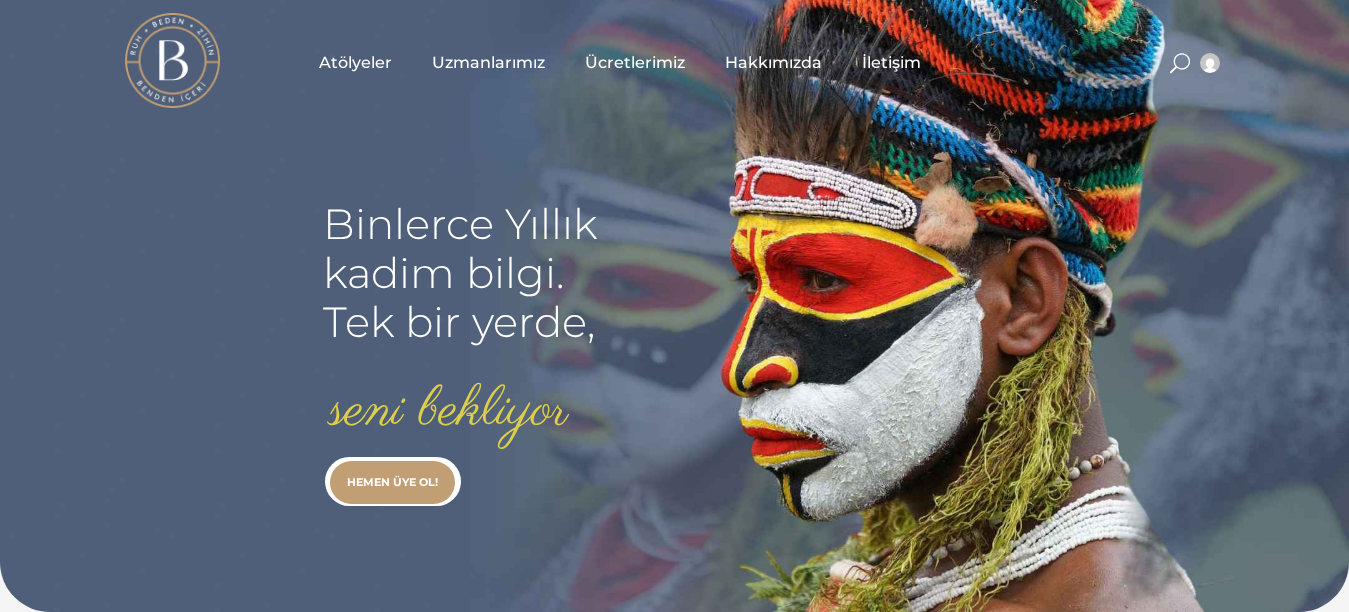 click on "Uzmanlarımız" at bounding box center (488, 62) 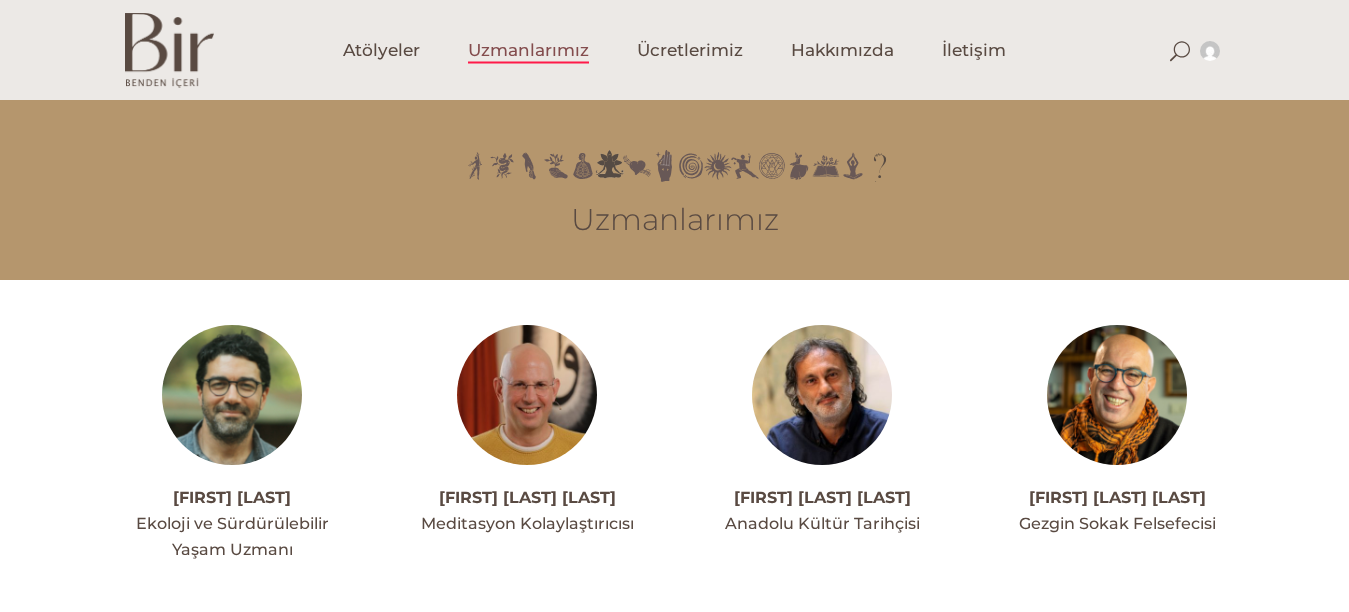 scroll, scrollTop: 0, scrollLeft: 0, axis: both 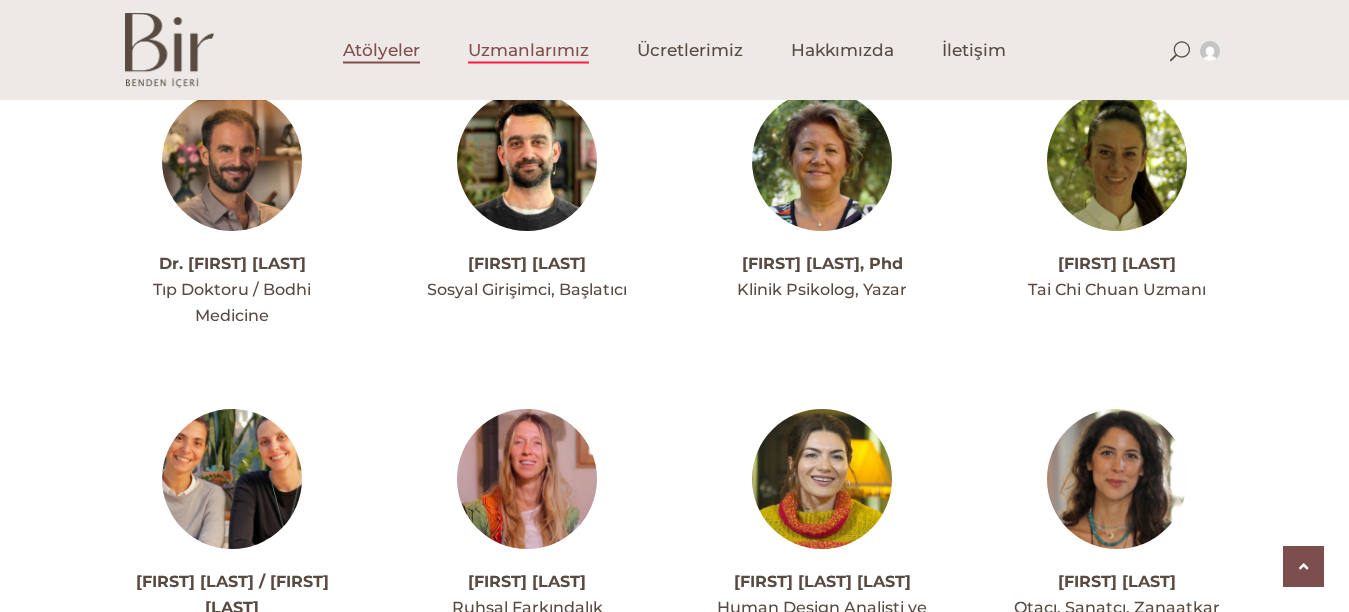click on "Atölyeler" at bounding box center [381, 50] 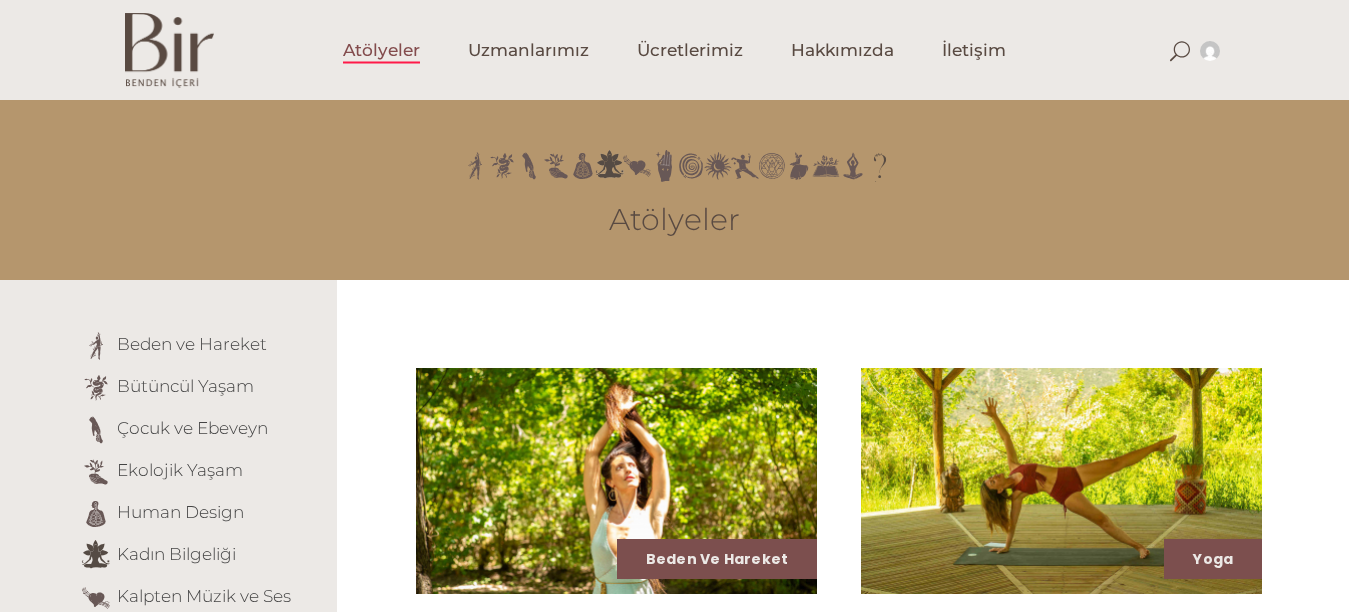 scroll, scrollTop: 0, scrollLeft: 0, axis: both 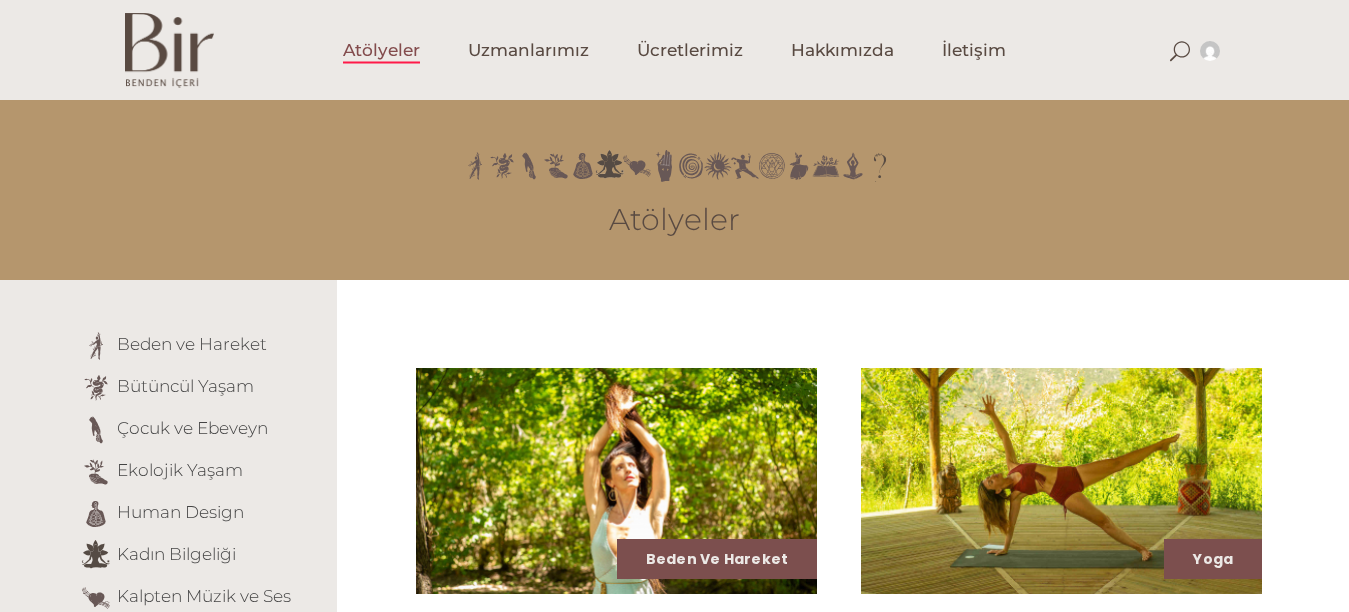 click at bounding box center [1061, 481] 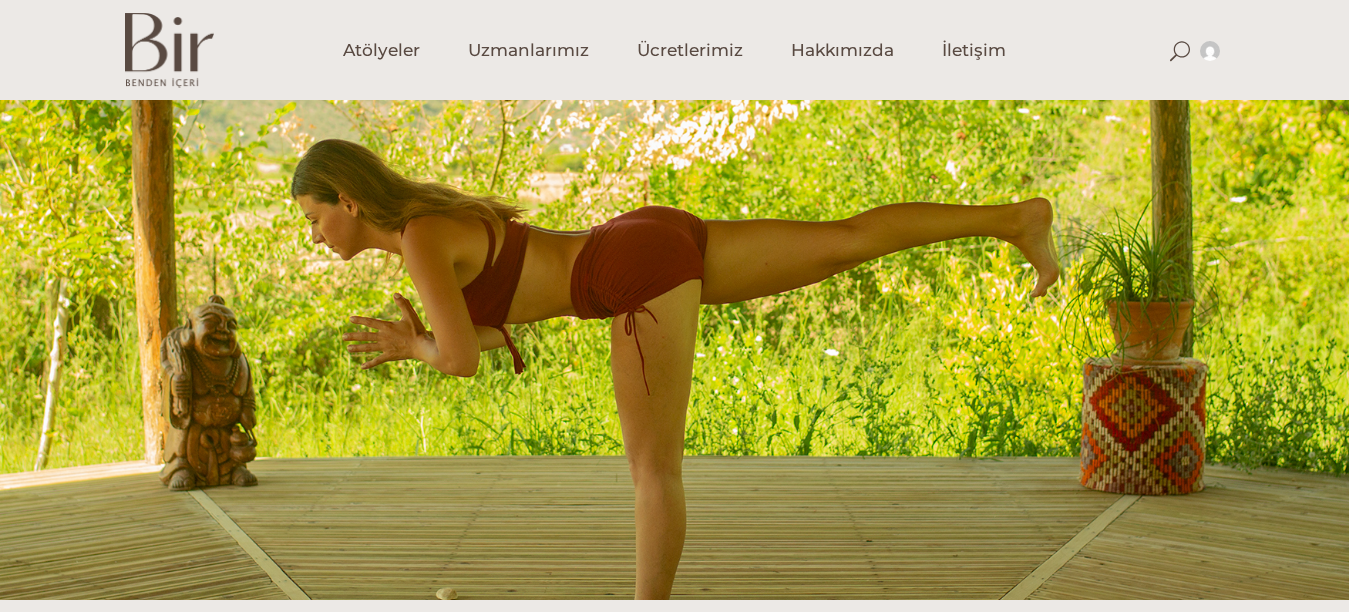 scroll, scrollTop: 0, scrollLeft: 0, axis: both 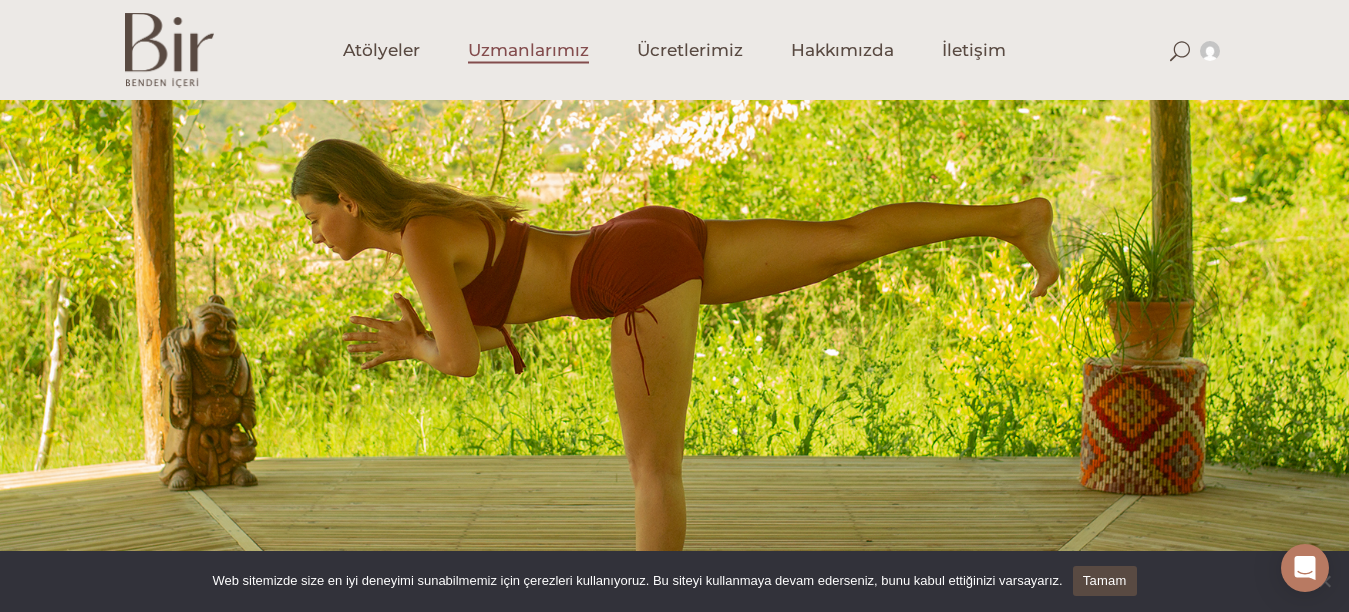 click on "Uzmanlarımız" at bounding box center (528, 50) 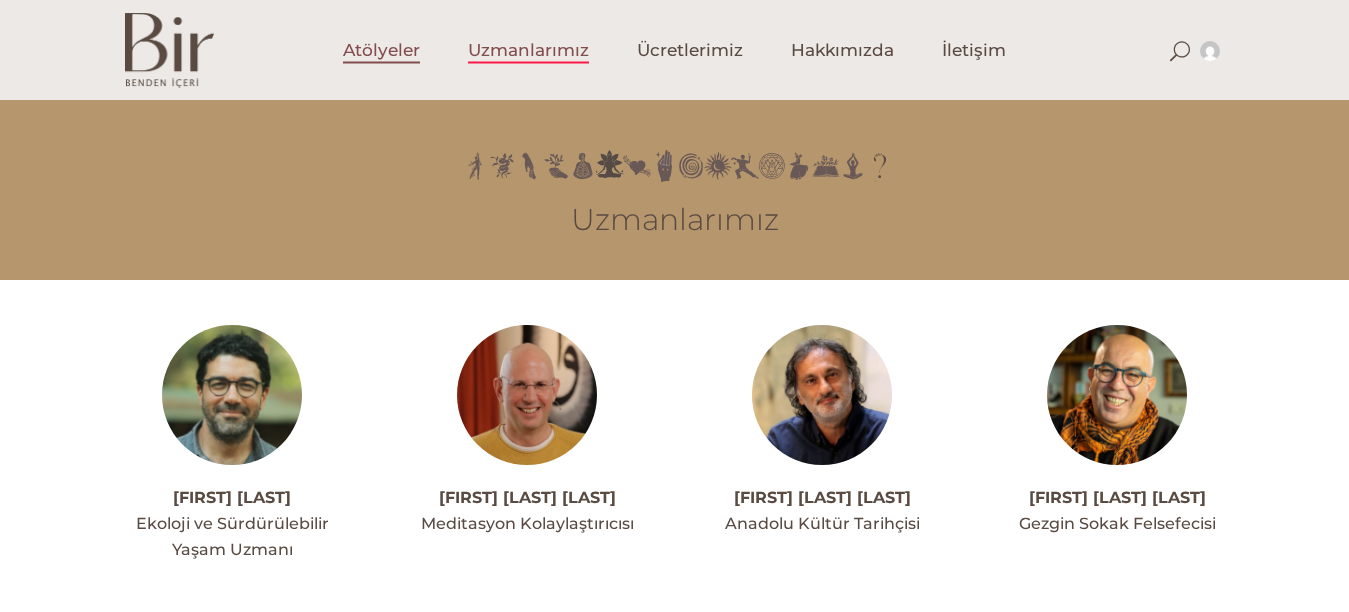 scroll, scrollTop: 0, scrollLeft: 0, axis: both 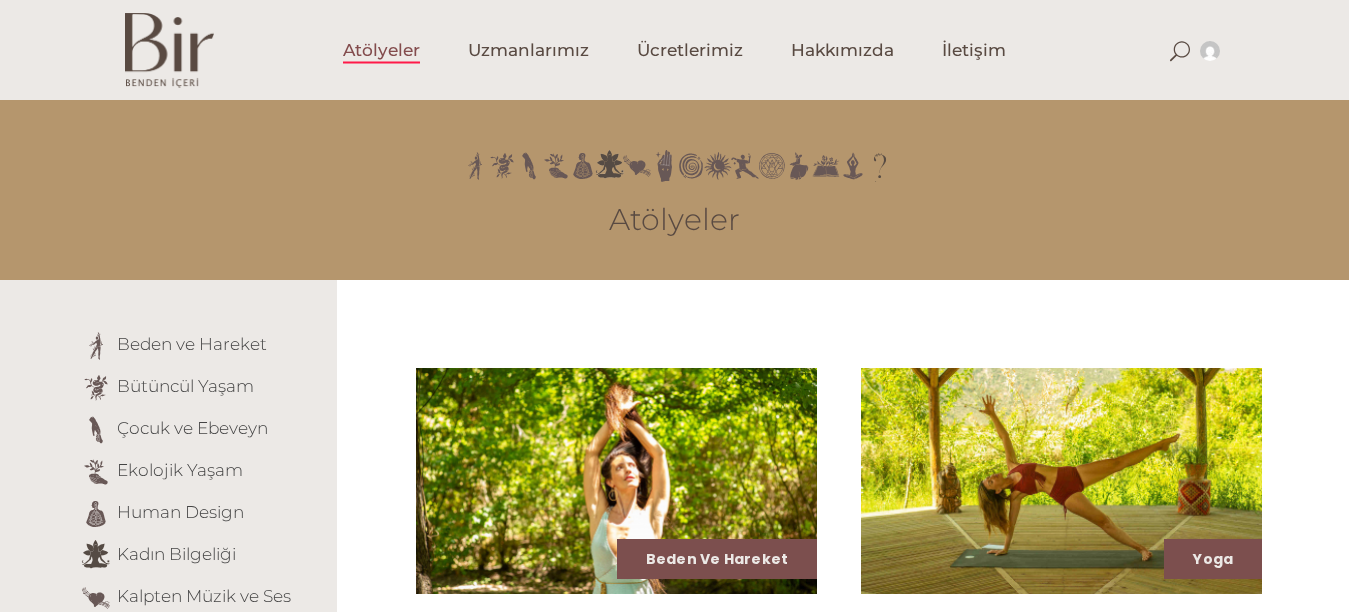 click at bounding box center (1061, 481) 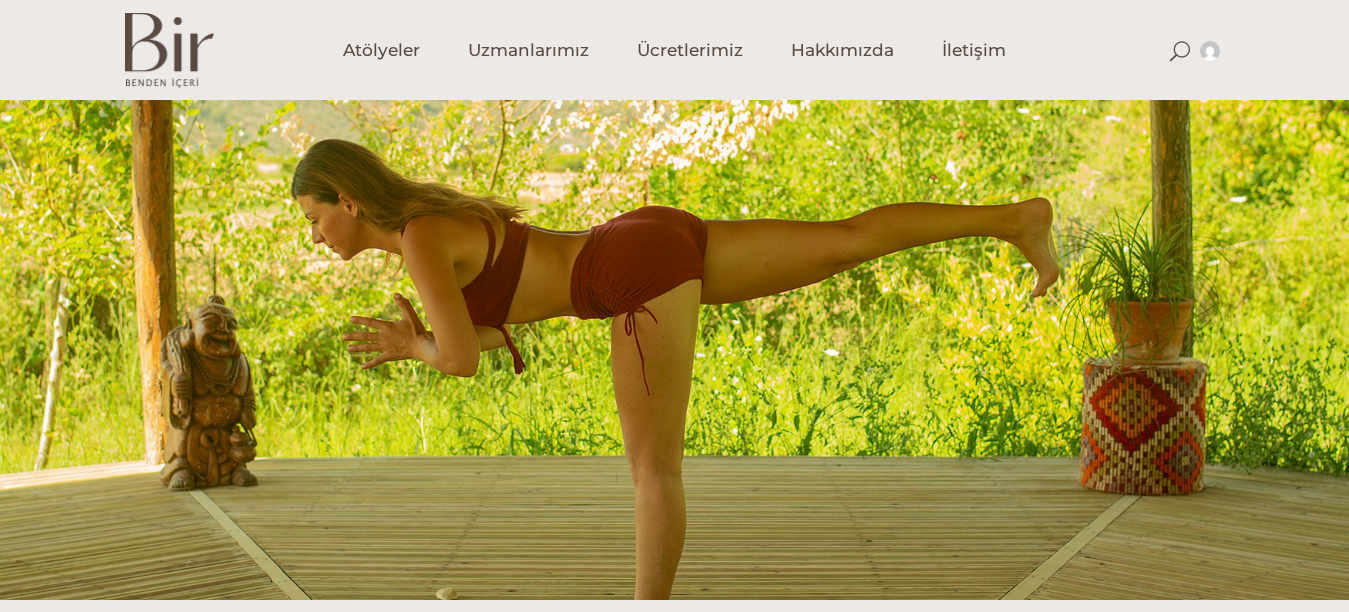 scroll, scrollTop: 0, scrollLeft: 0, axis: both 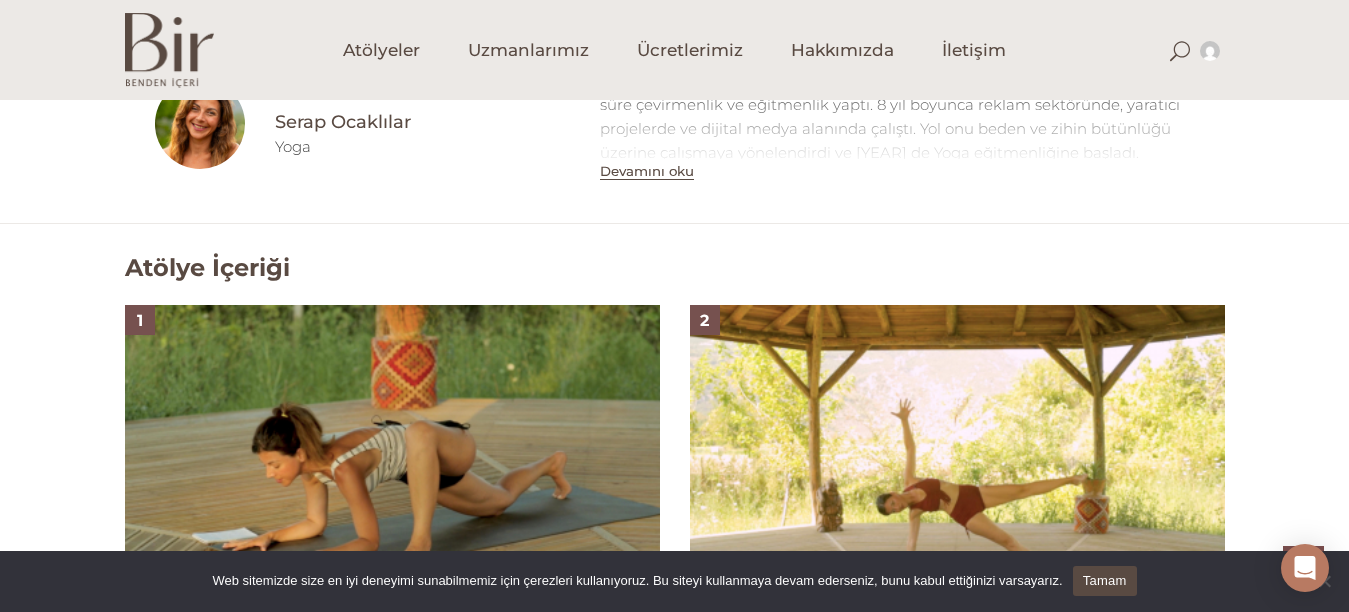 click at bounding box center [392, 455] 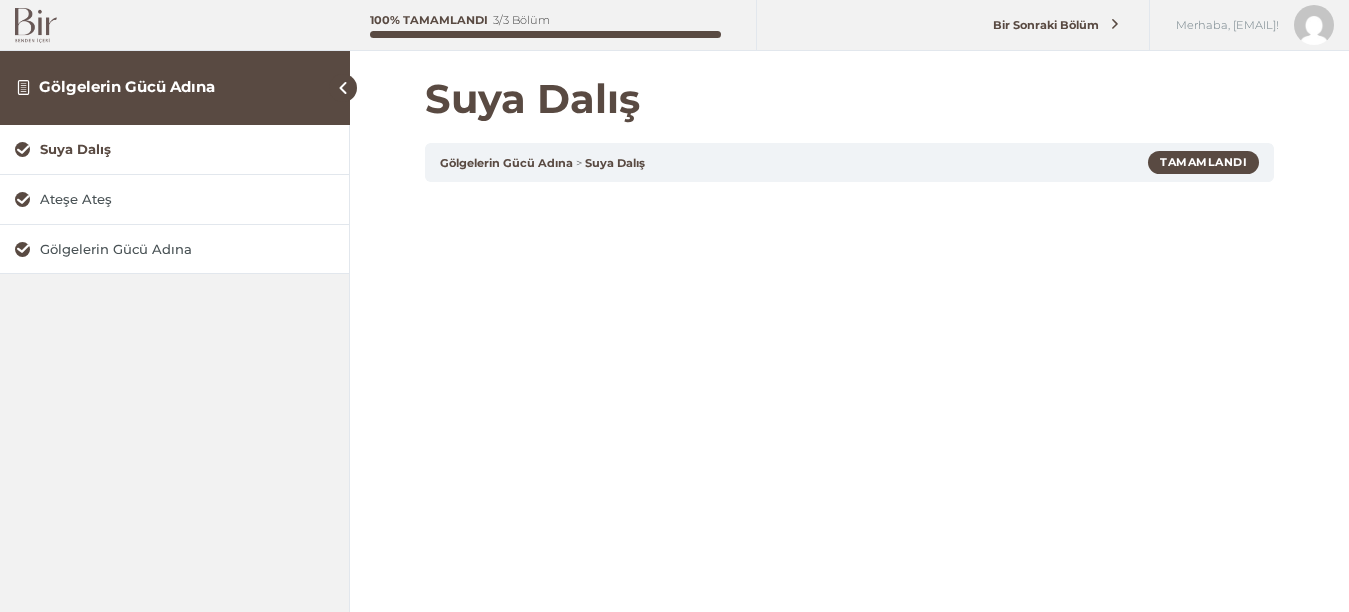 scroll, scrollTop: 0, scrollLeft: 0, axis: both 